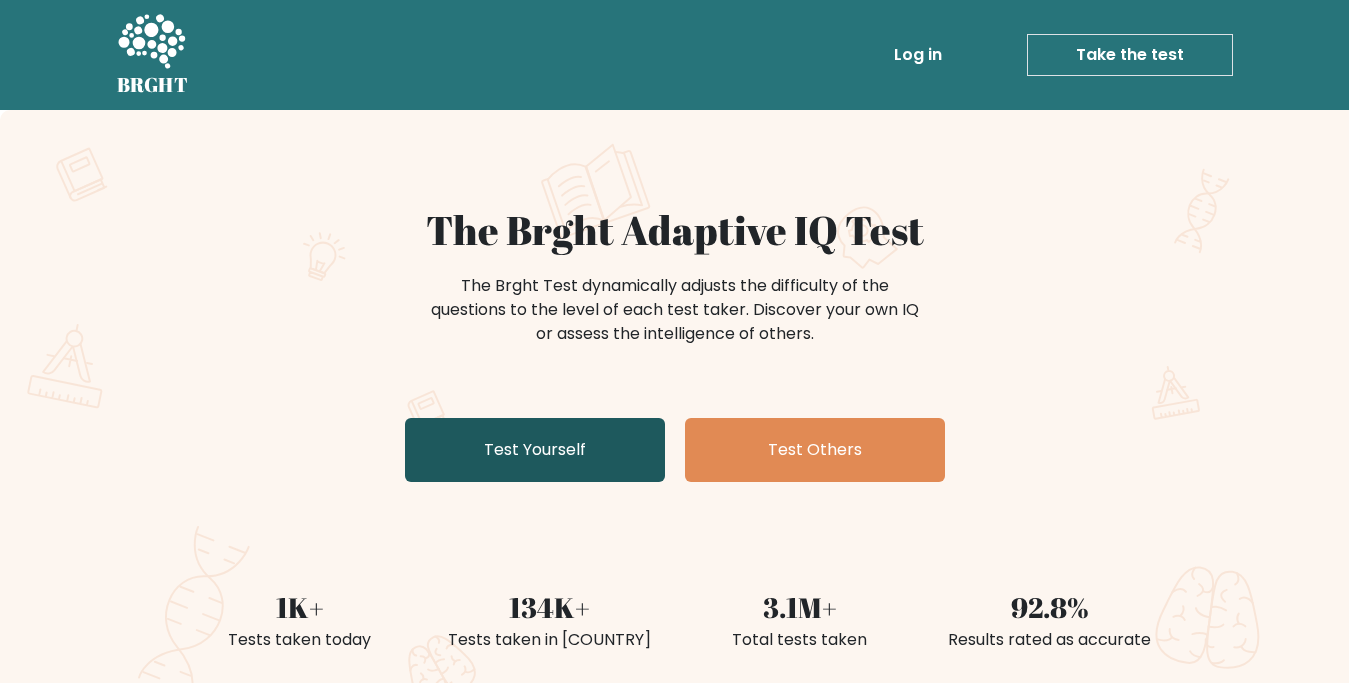 scroll, scrollTop: 0, scrollLeft: 0, axis: both 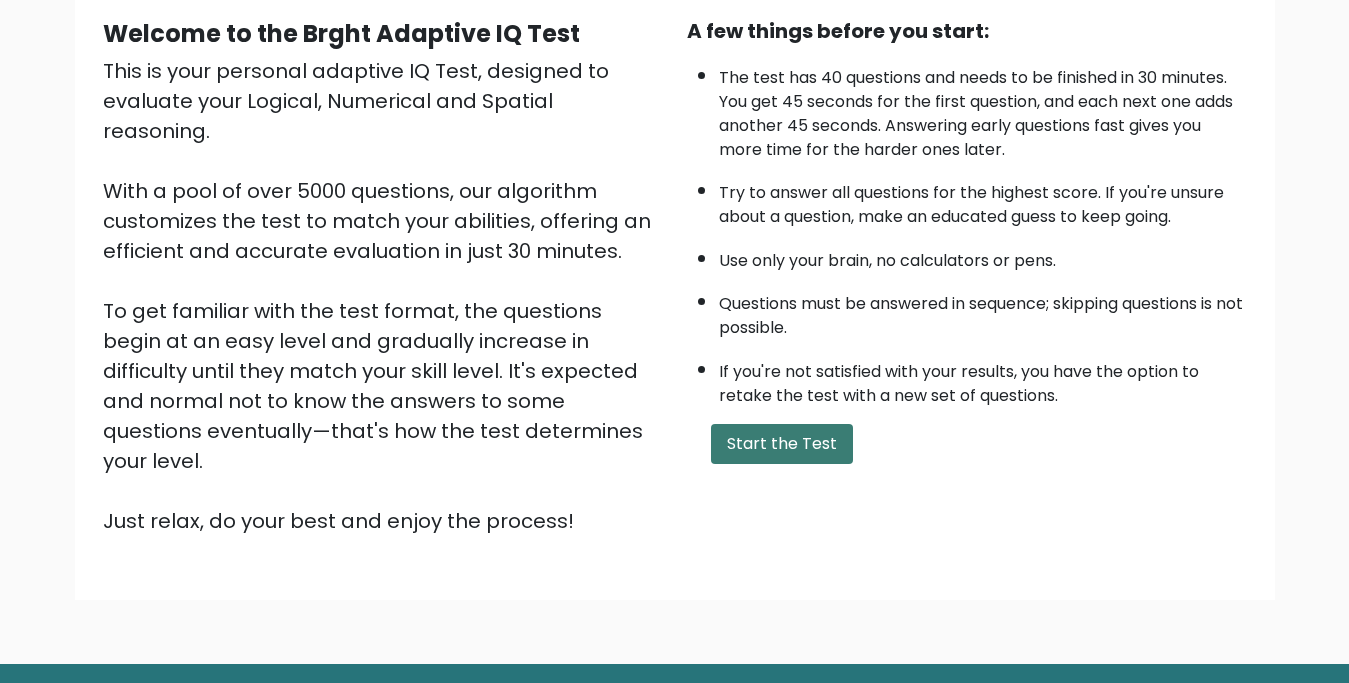 click on "Start the Test" at bounding box center (782, 444) 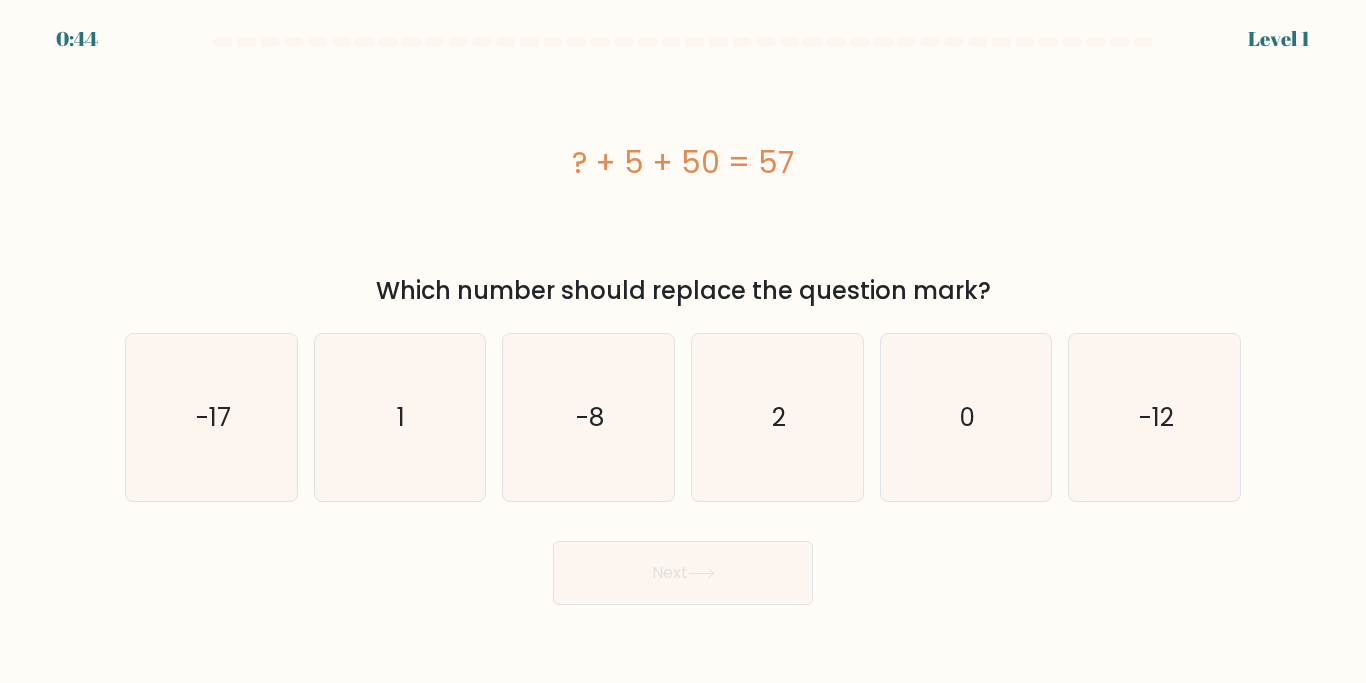 scroll, scrollTop: 0, scrollLeft: 0, axis: both 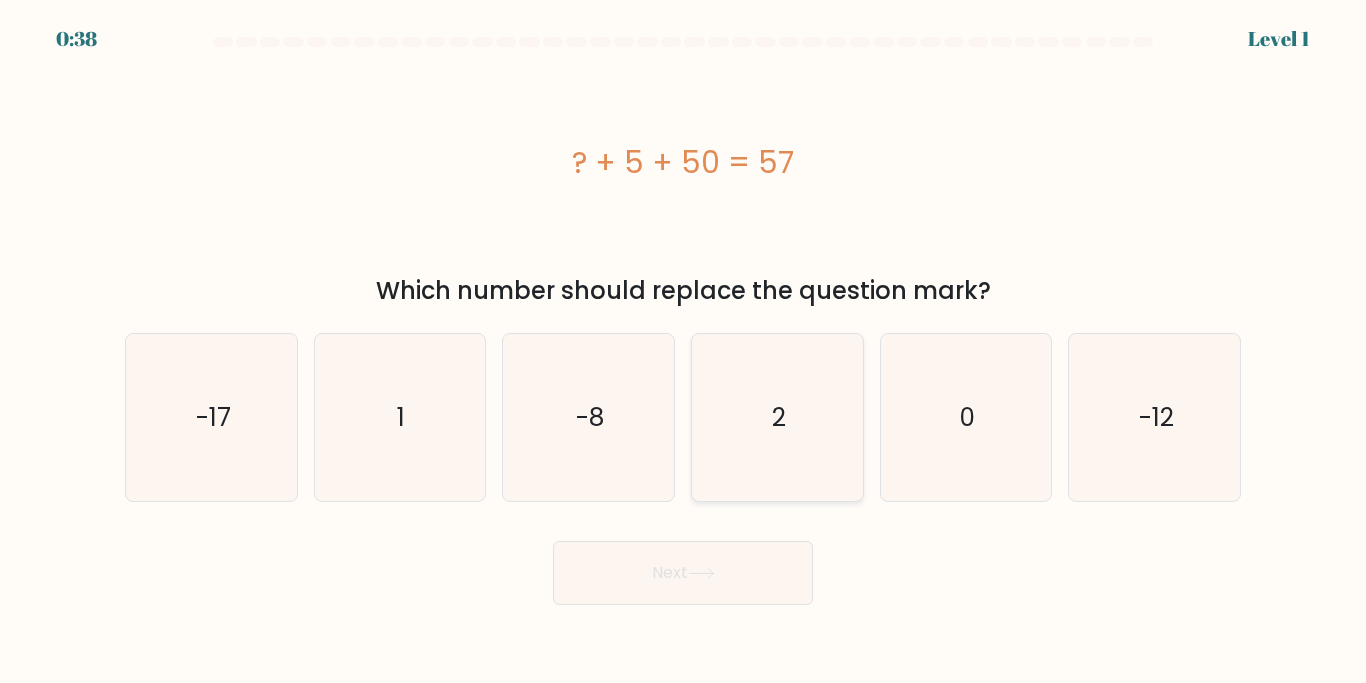 click on "2" 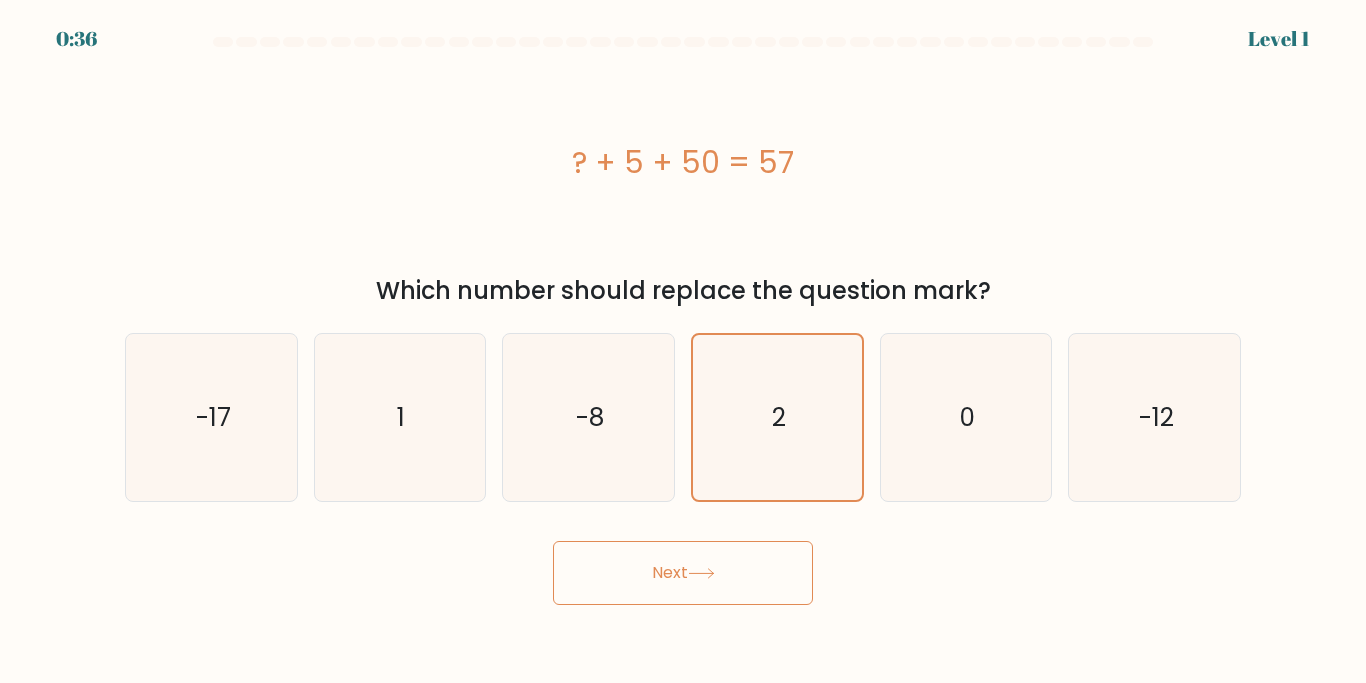 click on "Next" at bounding box center (683, 573) 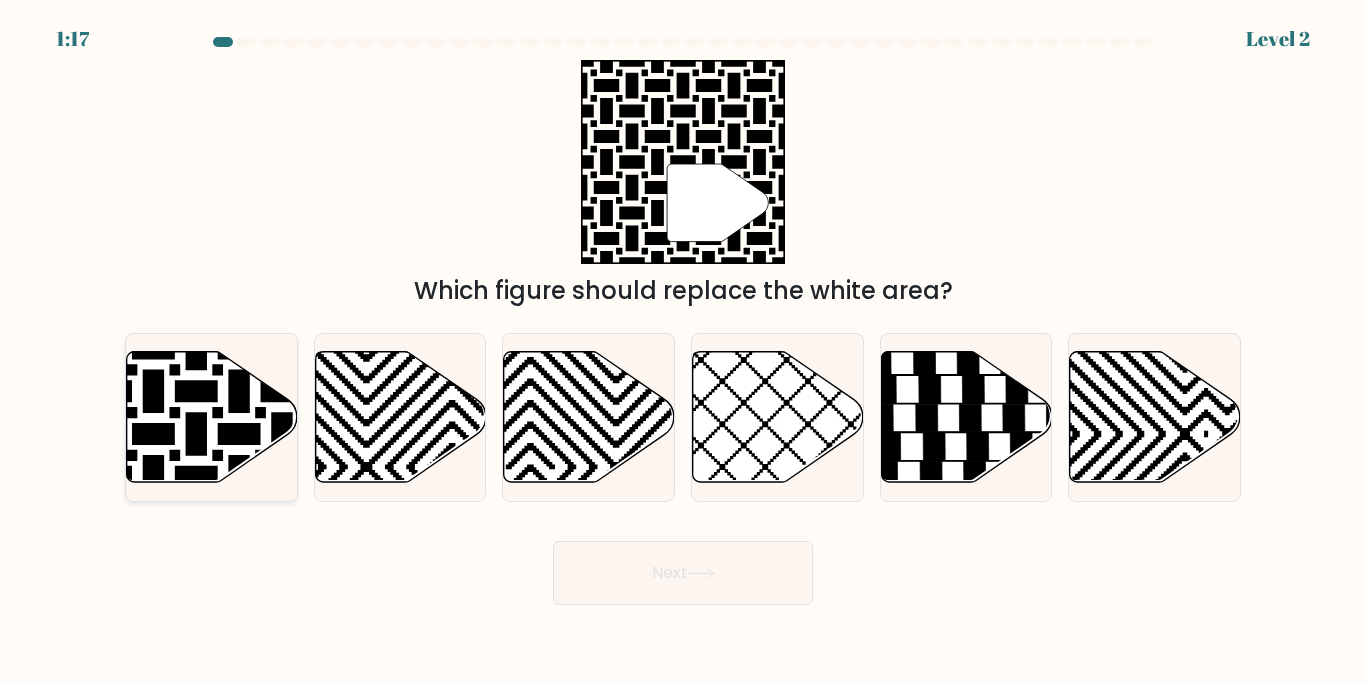 click 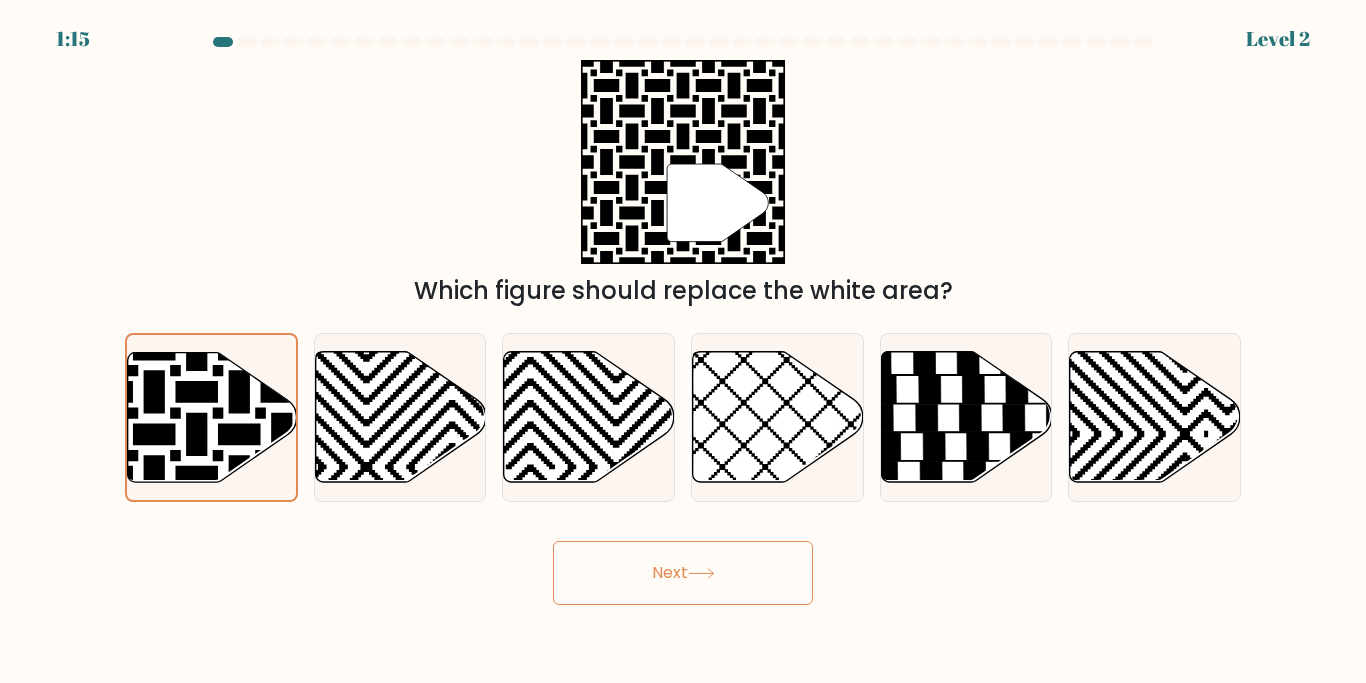 click on "Next" at bounding box center (683, 573) 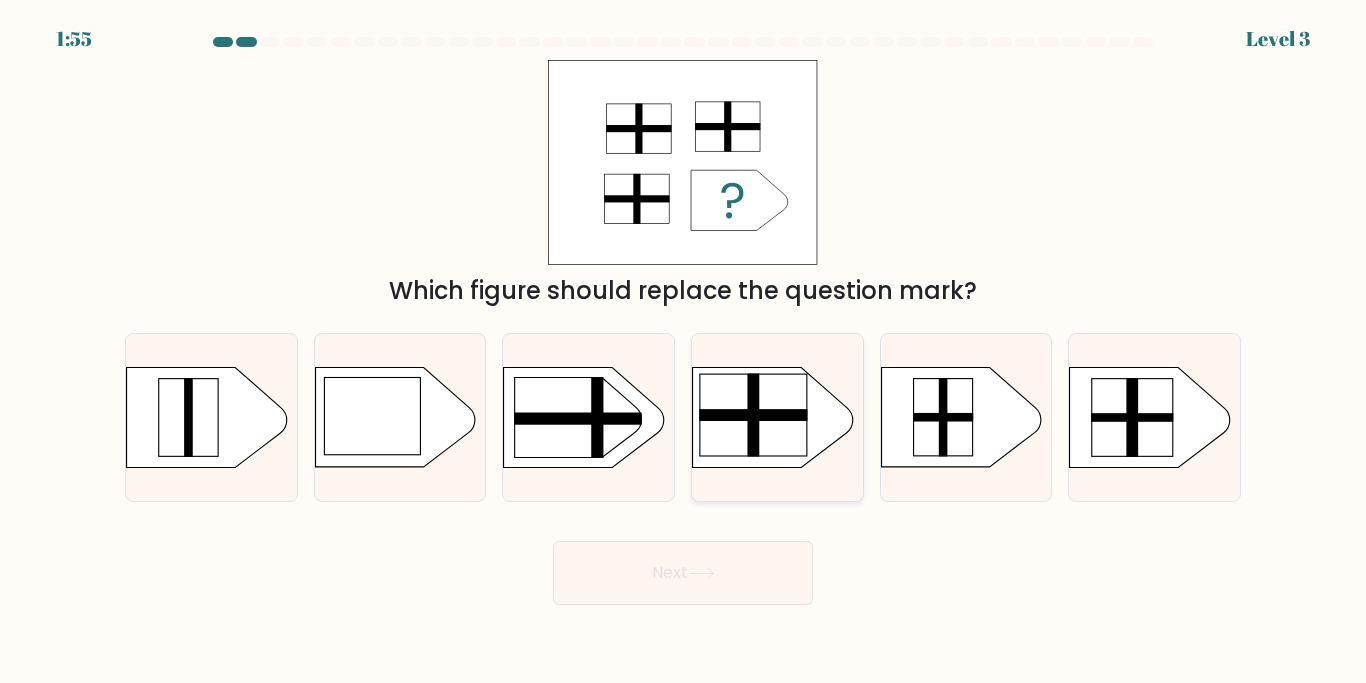 click 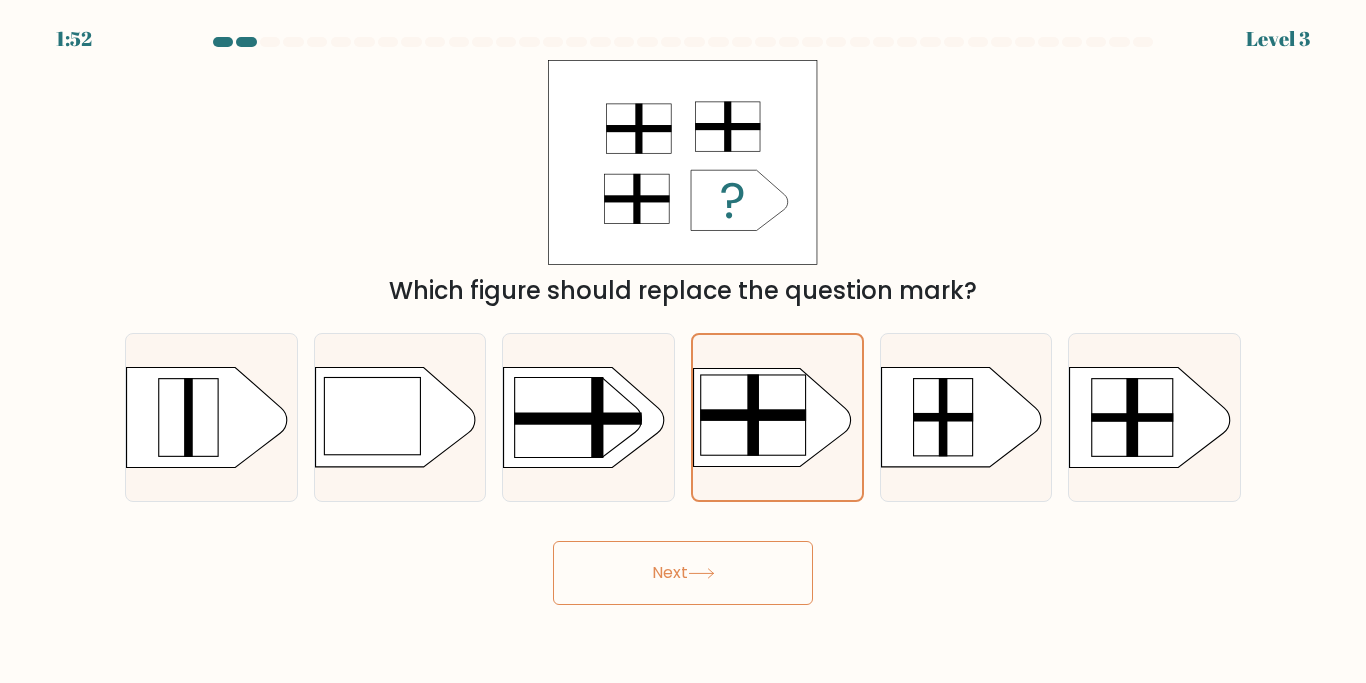 click on "Next" at bounding box center [683, 573] 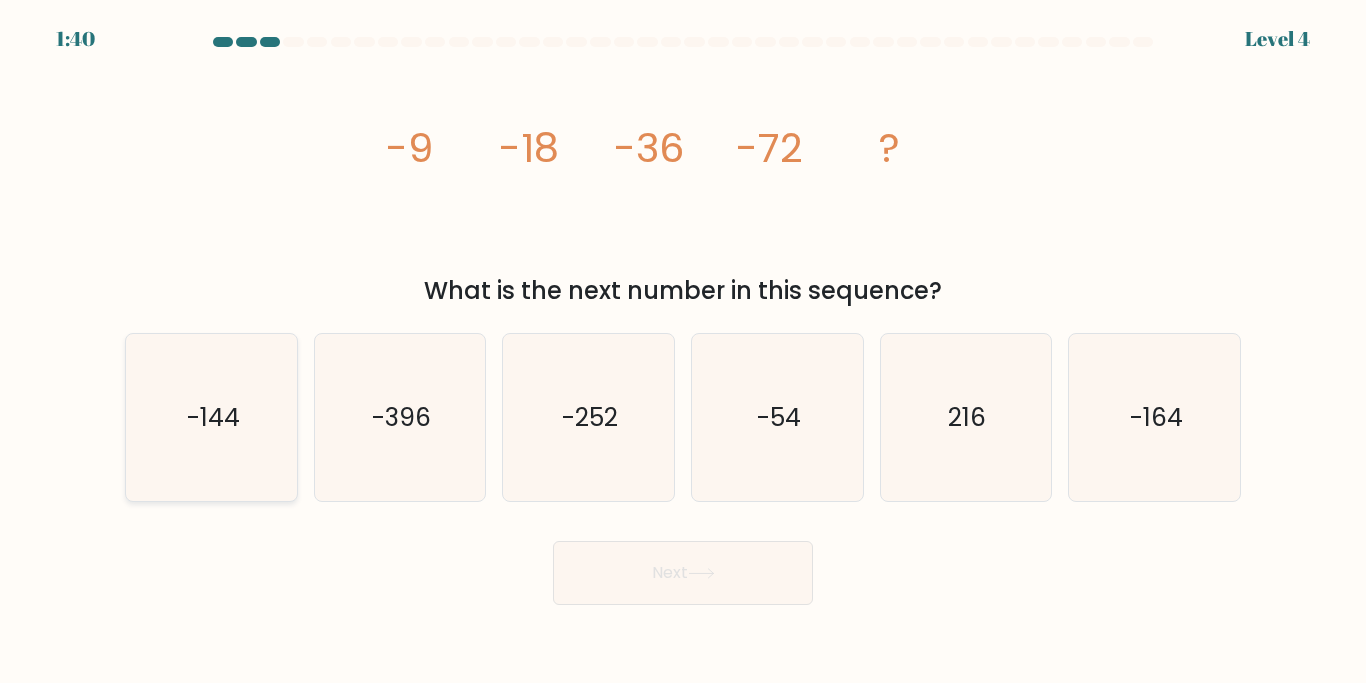 click on "-144" 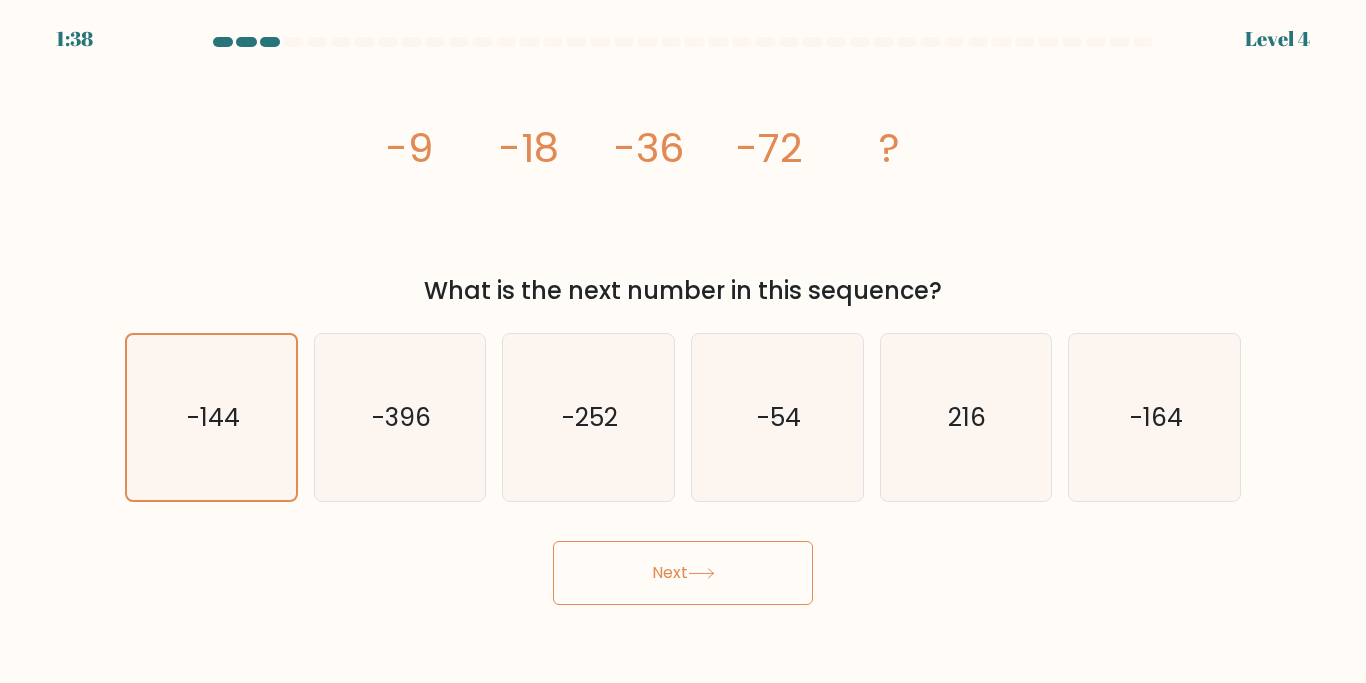 click on "Next" at bounding box center [683, 573] 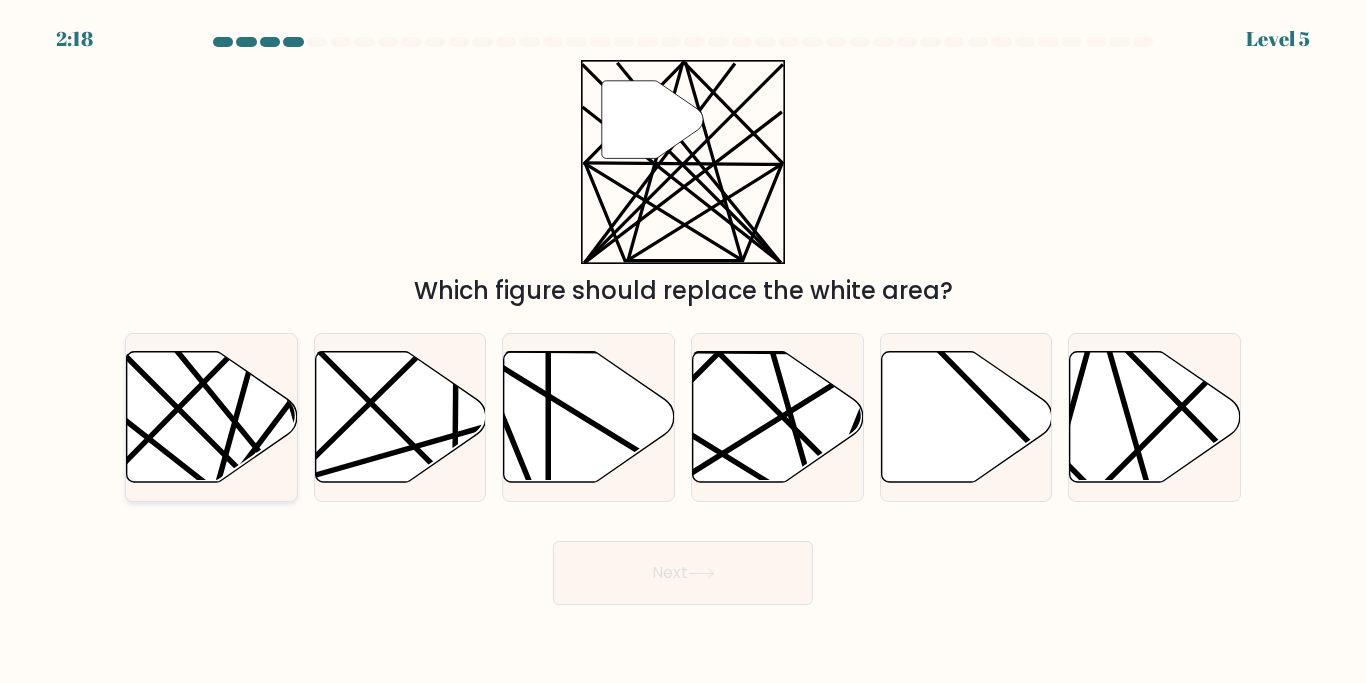 click 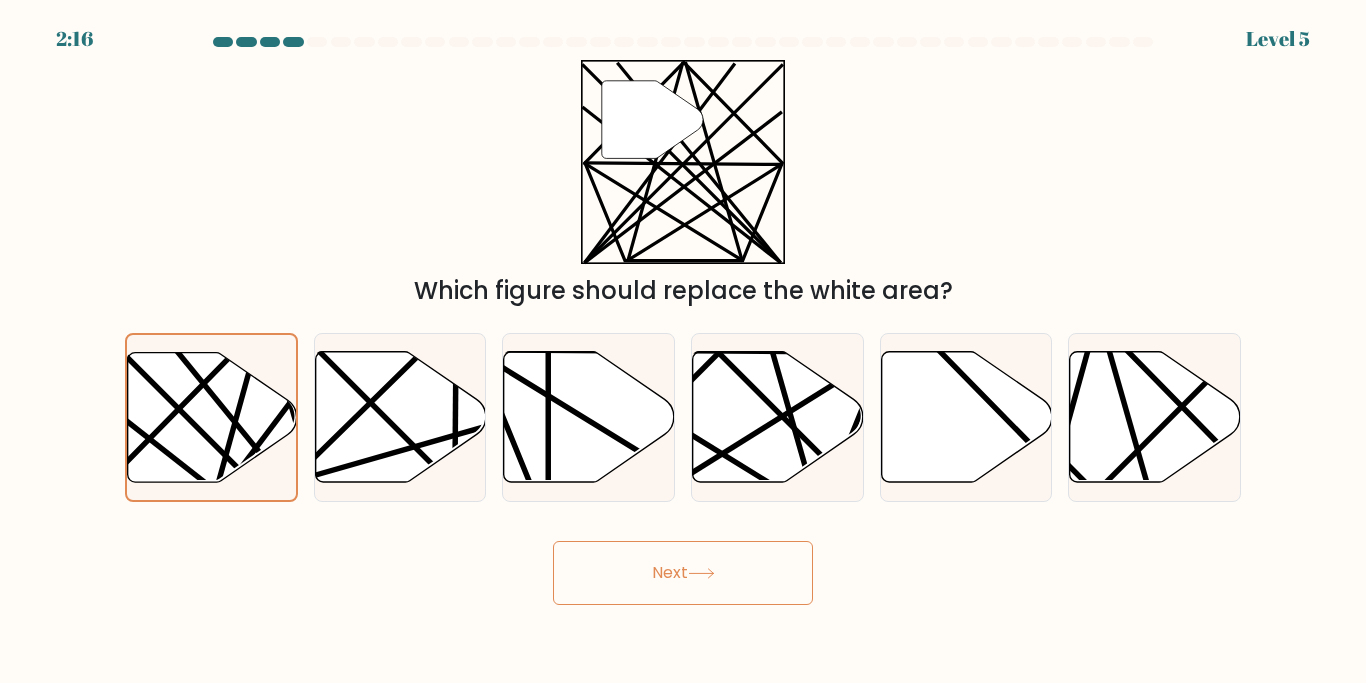 click on "Next" at bounding box center [683, 573] 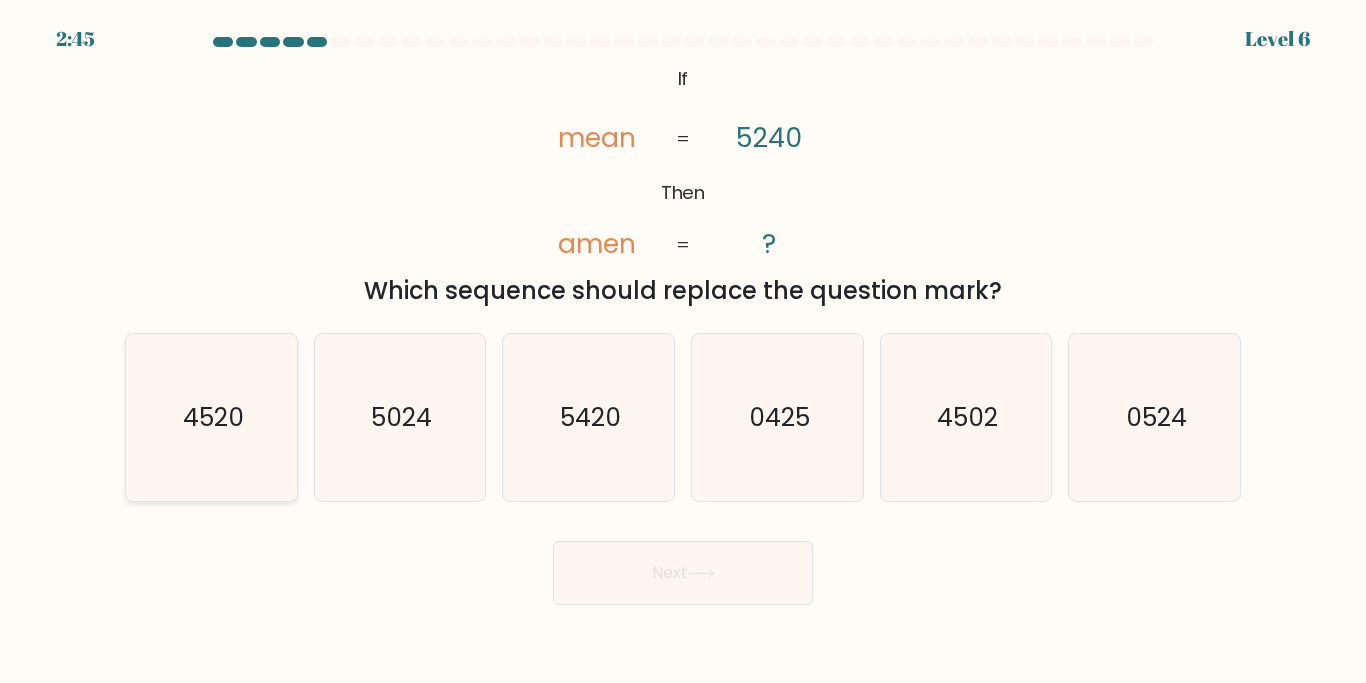 click on "4520" 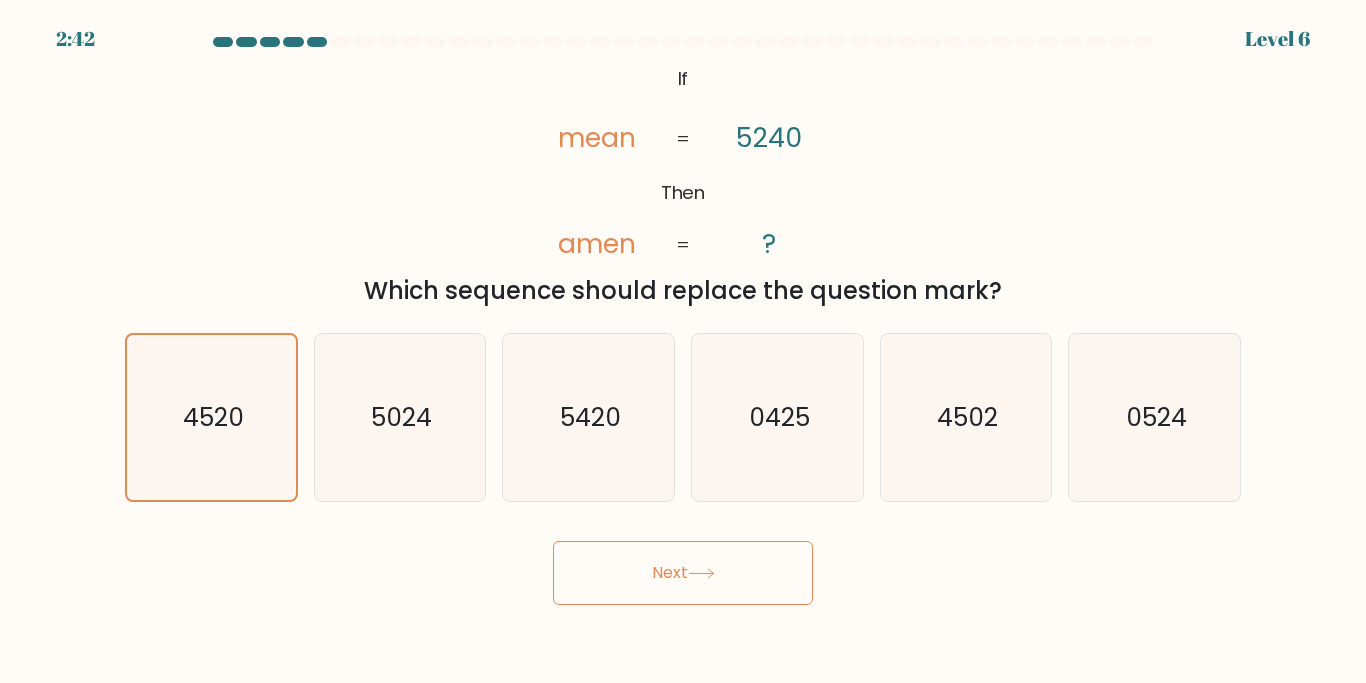 click on "Next" at bounding box center [683, 573] 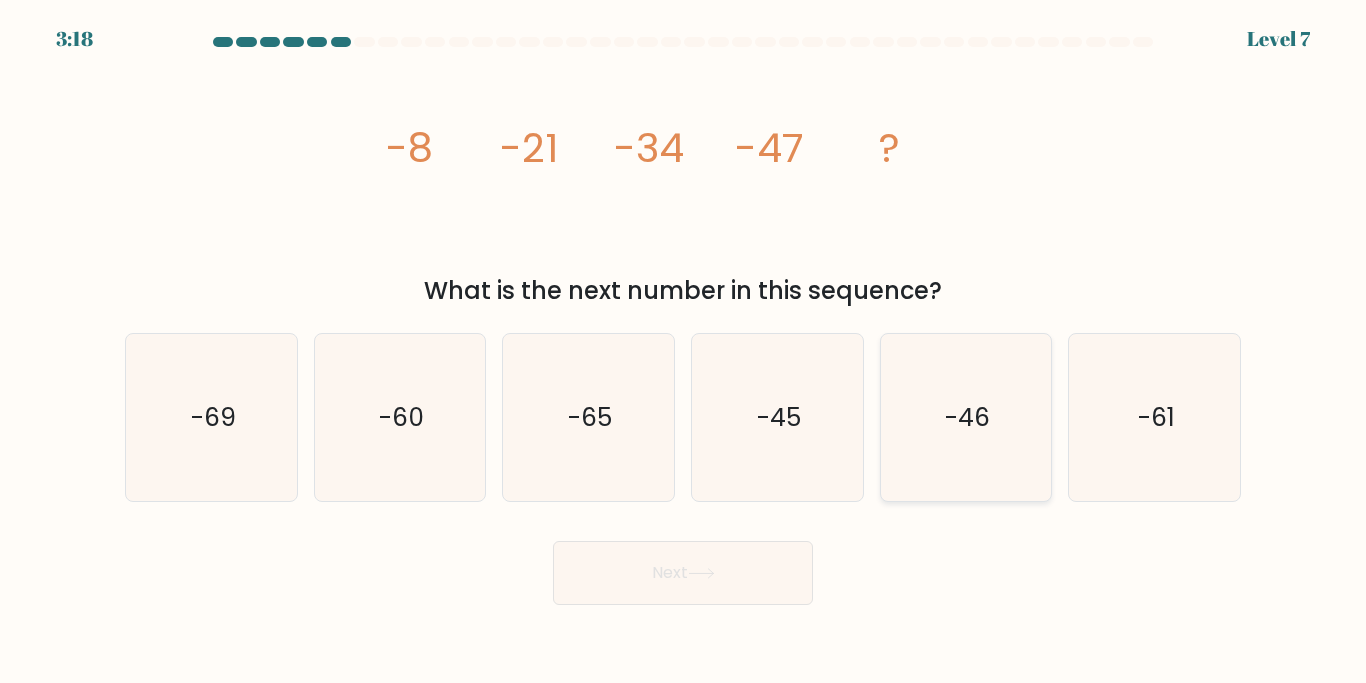 click on "-46" 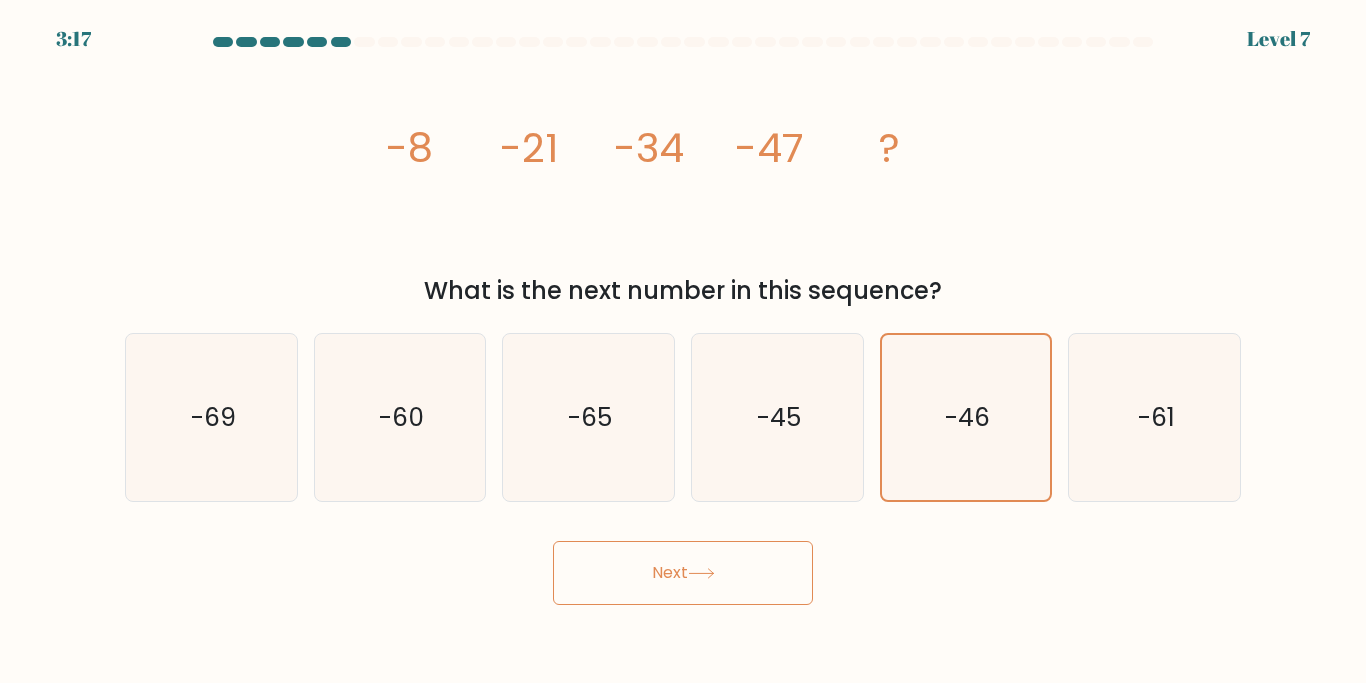 click on "Next" at bounding box center [683, 565] 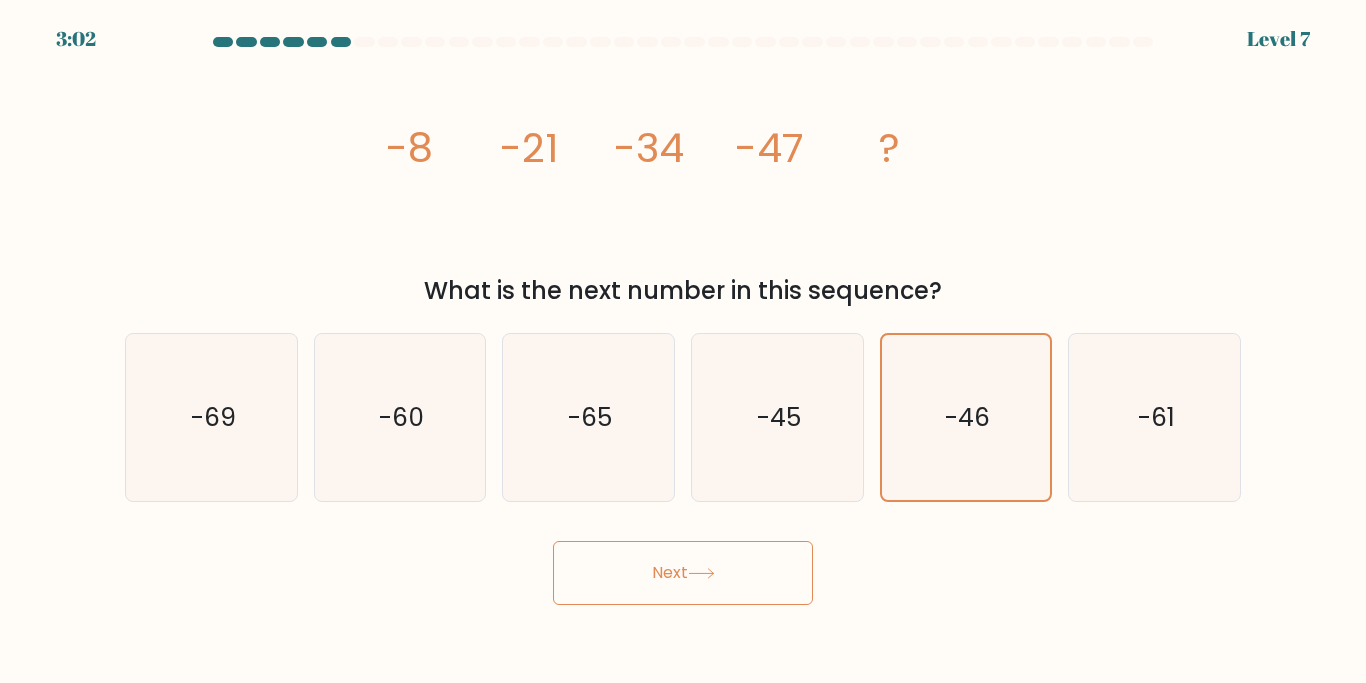drag, startPoint x: 406, startPoint y: 419, endPoint x: 880, endPoint y: 628, distance: 518.03186 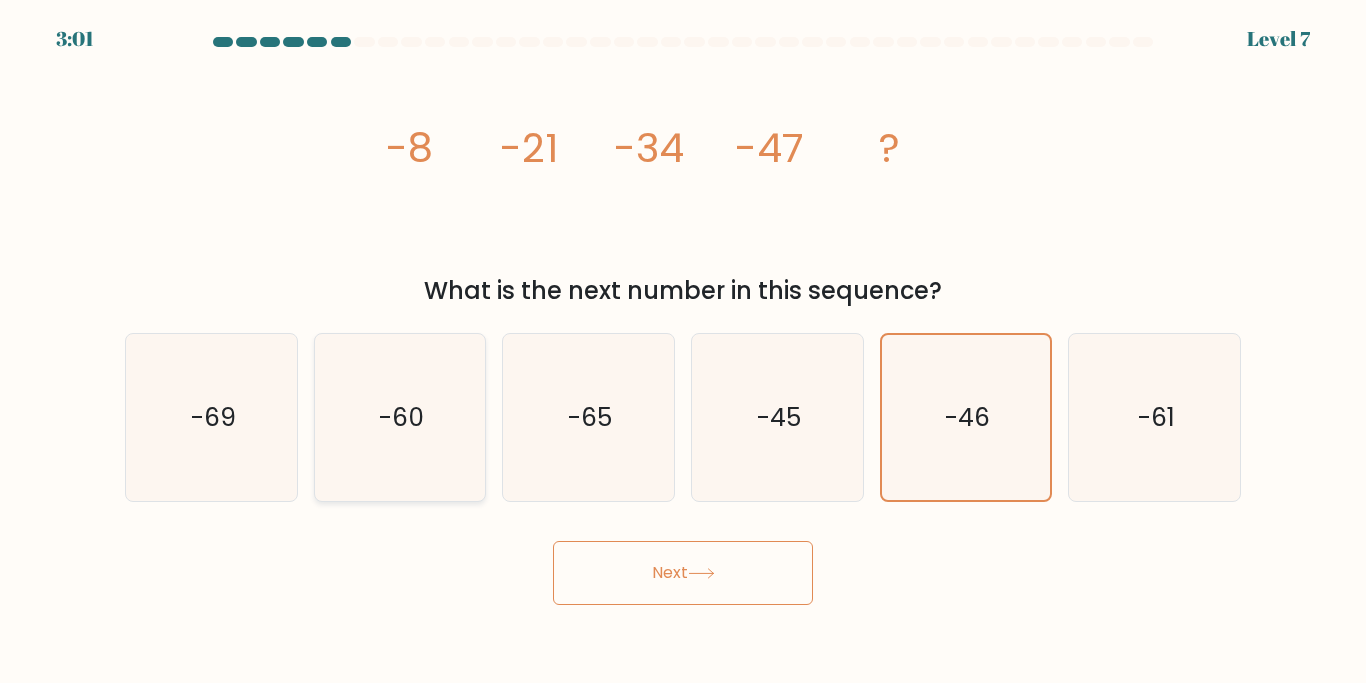 click on "-60" 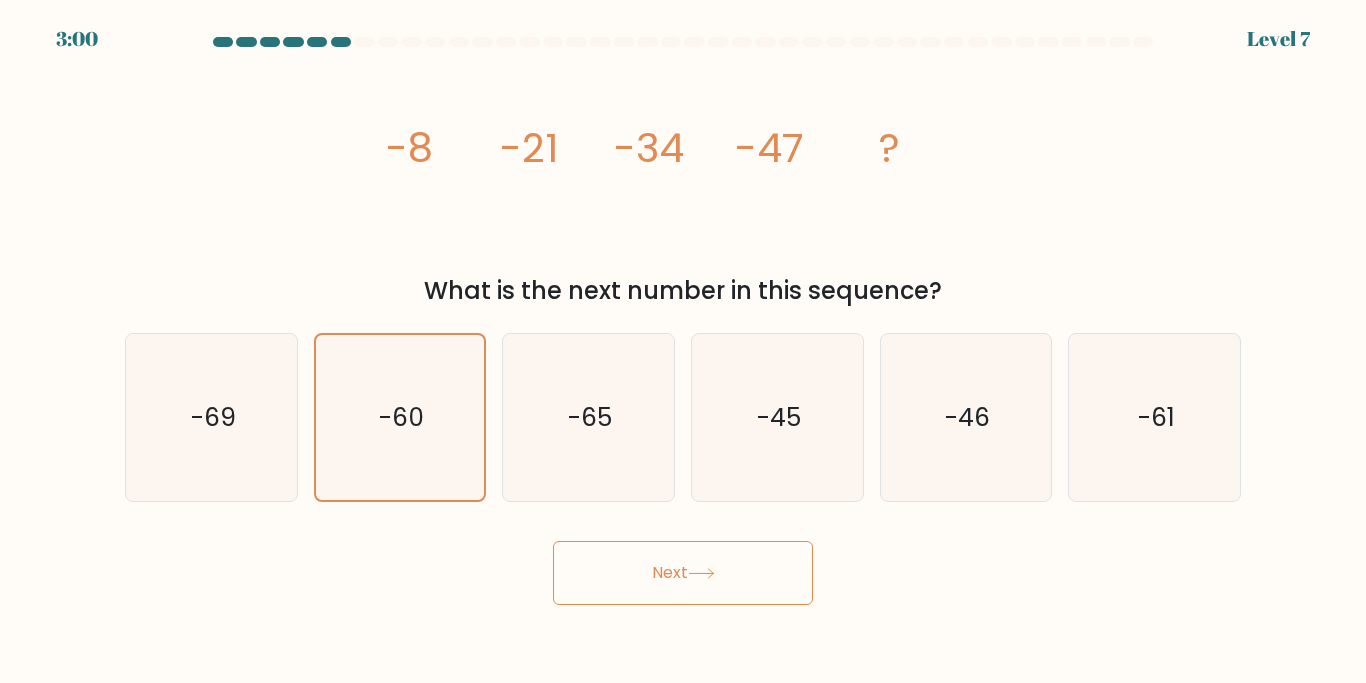 click on "Next" at bounding box center [683, 573] 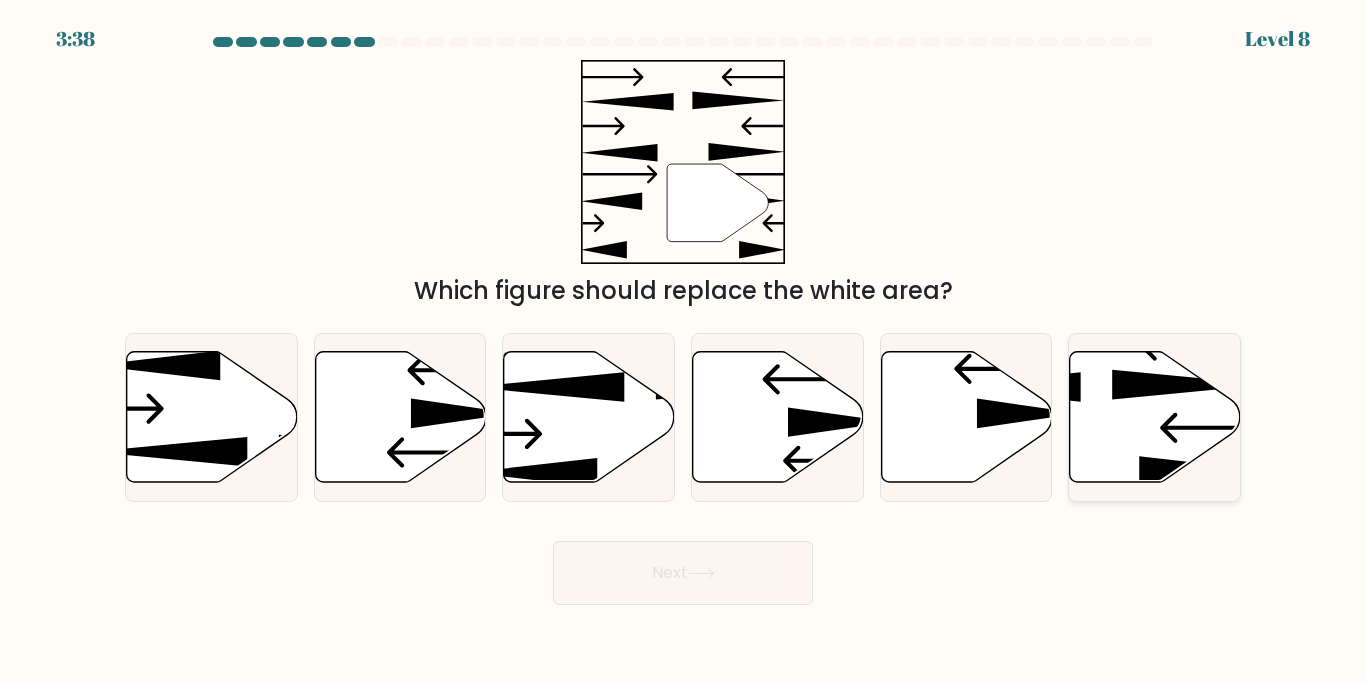 click 